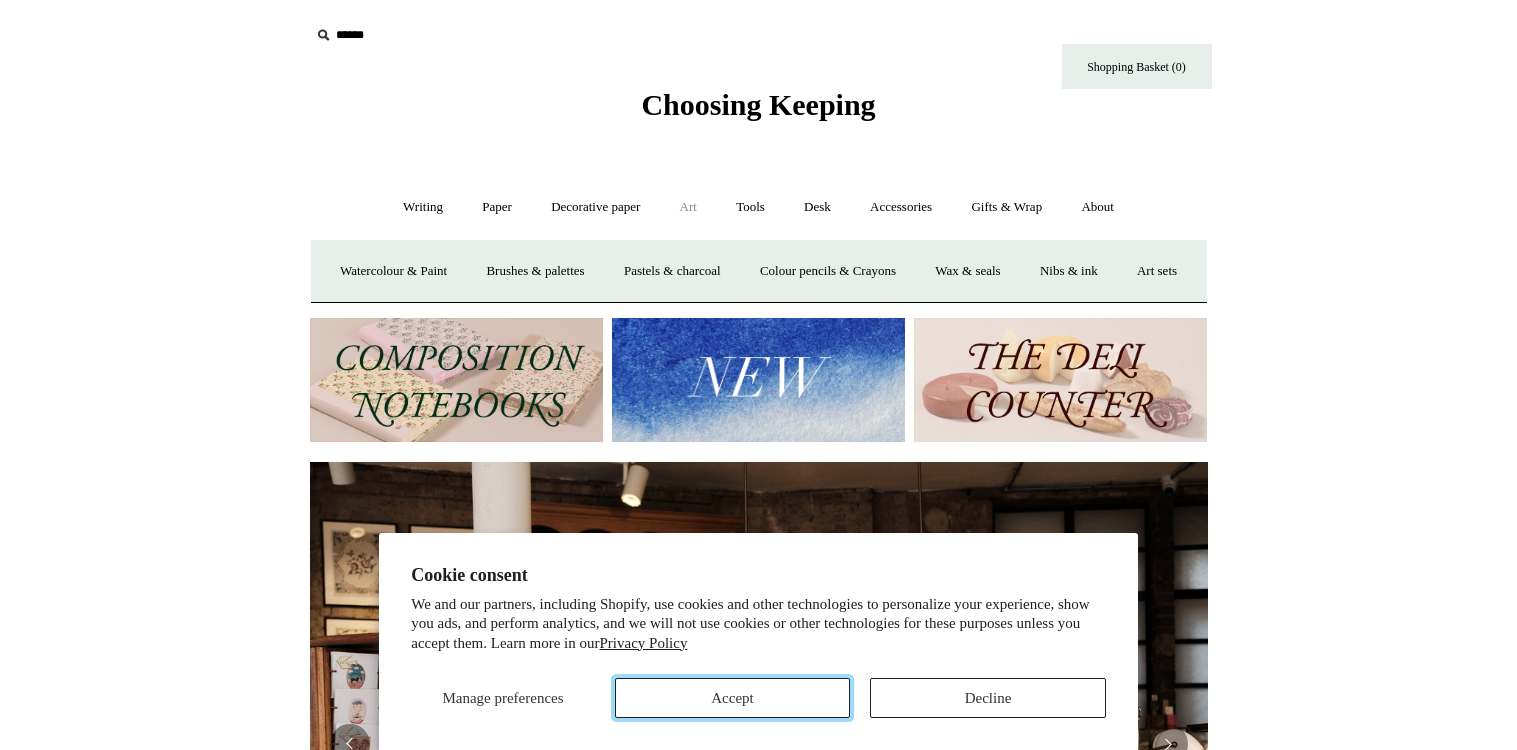 click on "Accept" at bounding box center (733, 698) 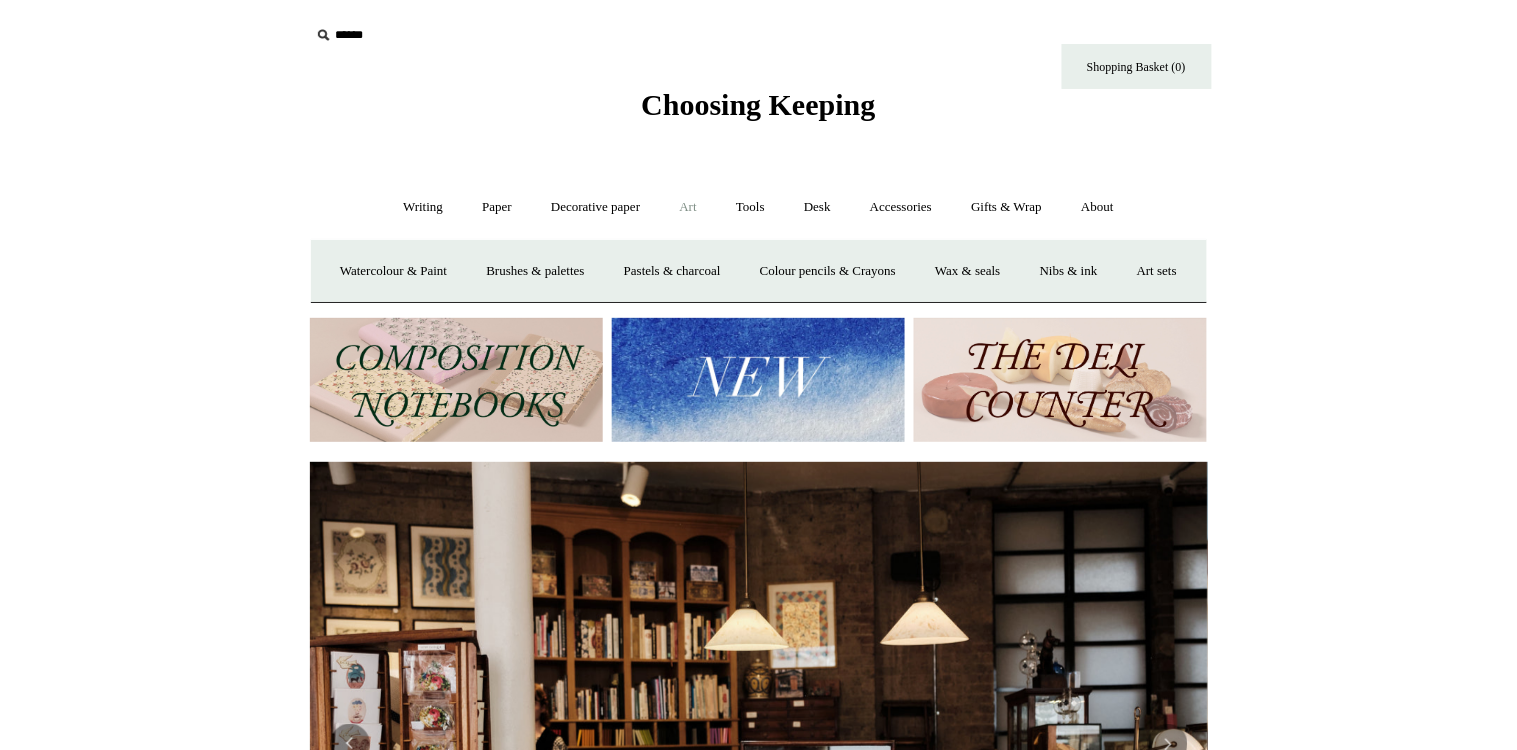 click at bounding box center (758, 380) 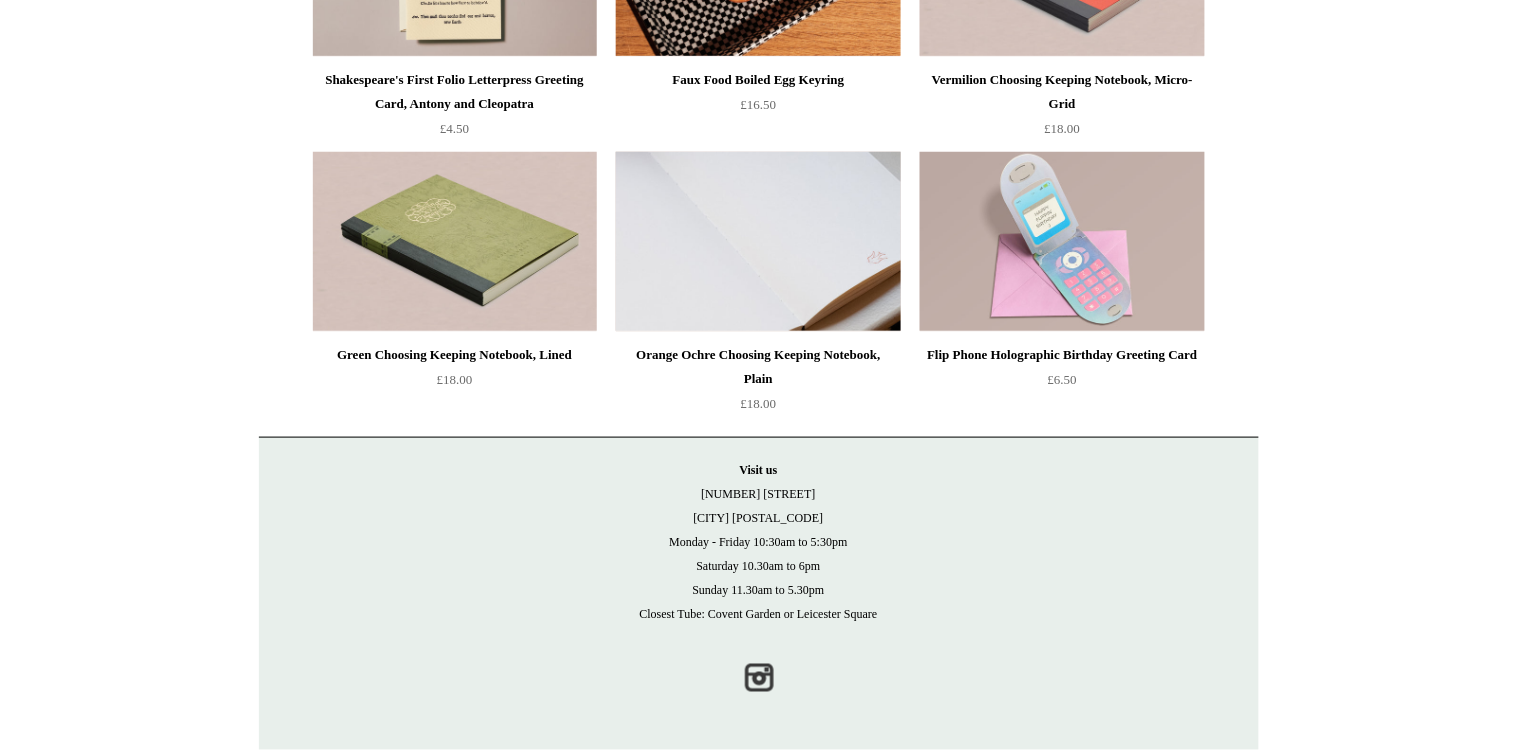 scroll, scrollTop: 0, scrollLeft: 0, axis: both 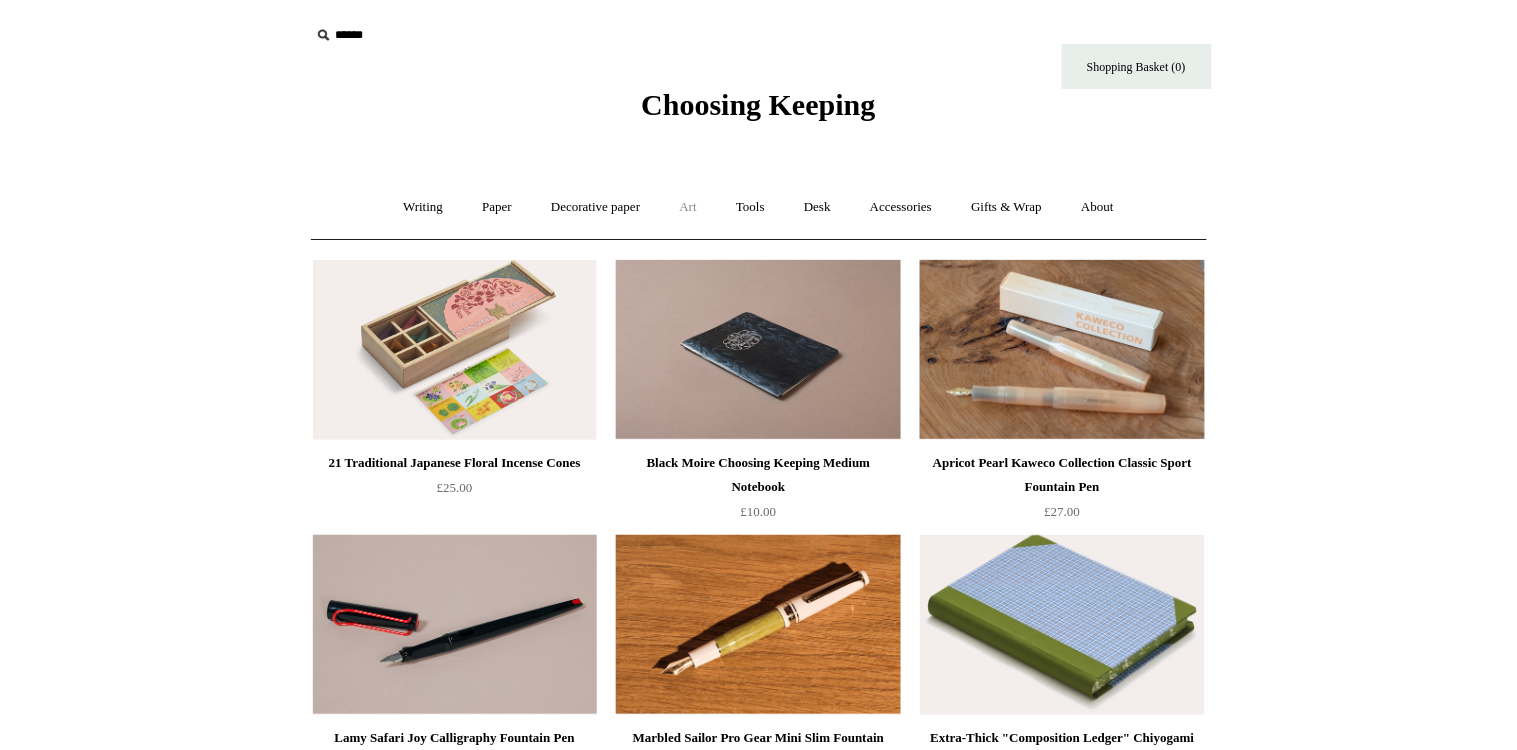 click on "Art +" at bounding box center [688, 207] 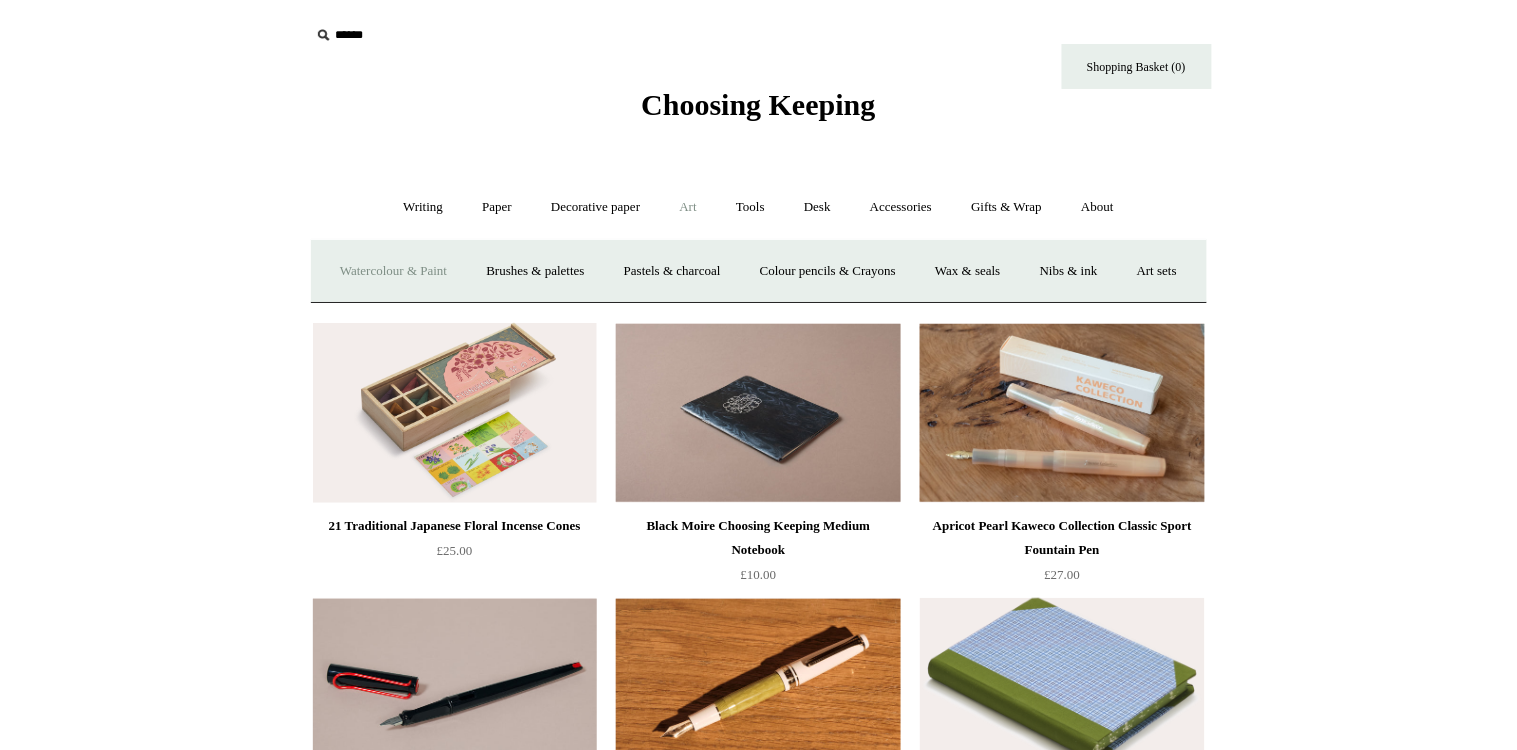 click on "Watercolour & Paint" at bounding box center (393, 271) 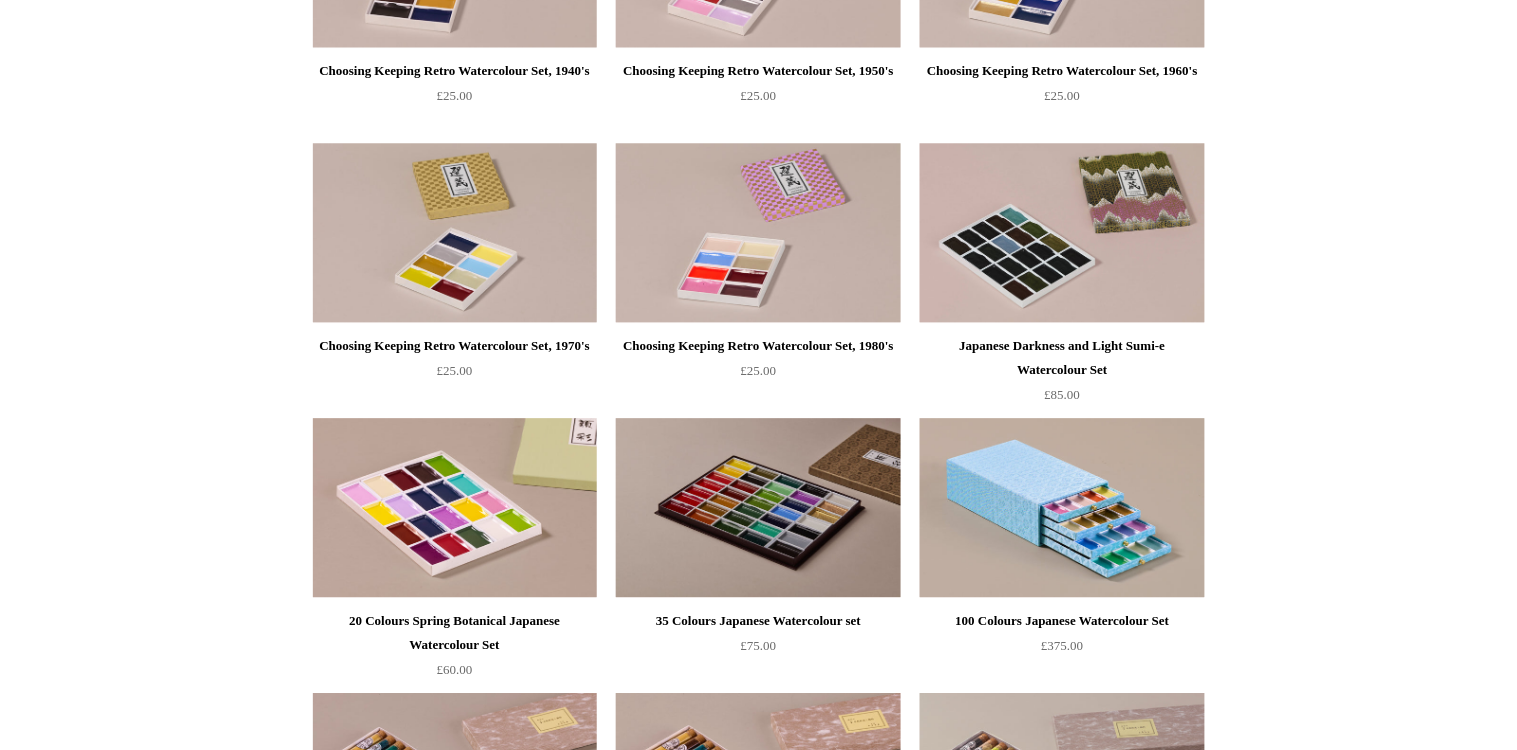 scroll, scrollTop: 0, scrollLeft: 0, axis: both 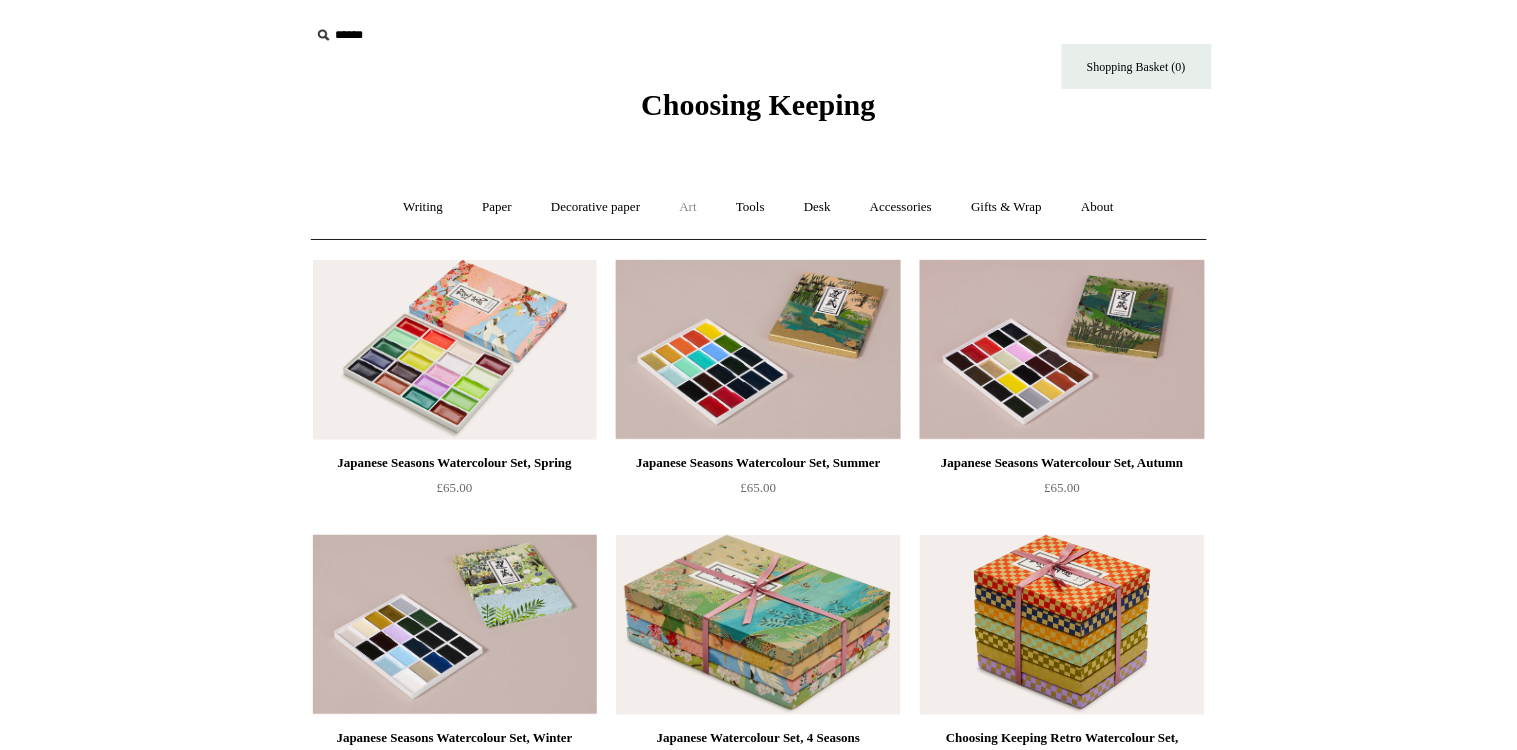 click on "Art +" at bounding box center (688, 207) 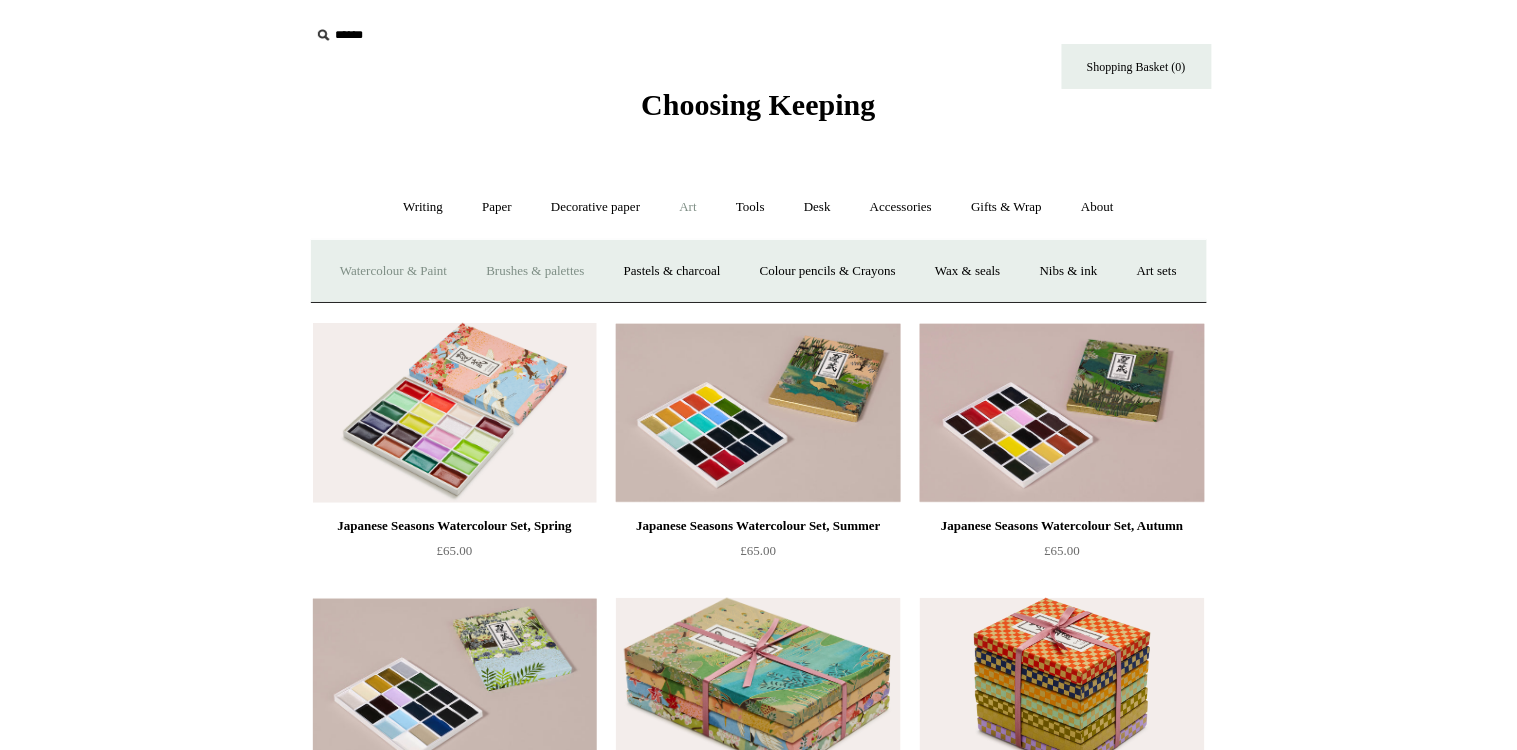 click on "Brushes & palettes" at bounding box center [535, 271] 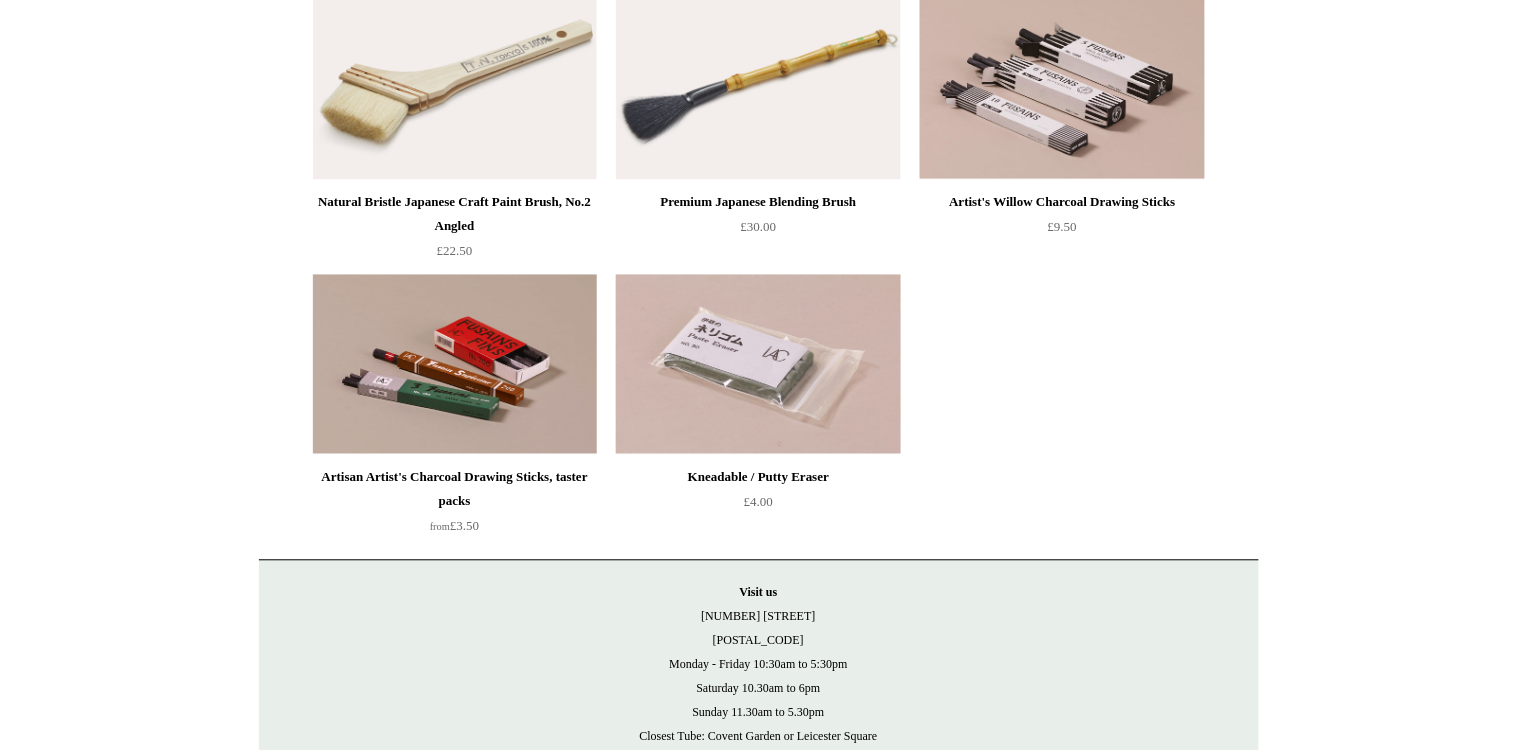 scroll, scrollTop: 0, scrollLeft: 0, axis: both 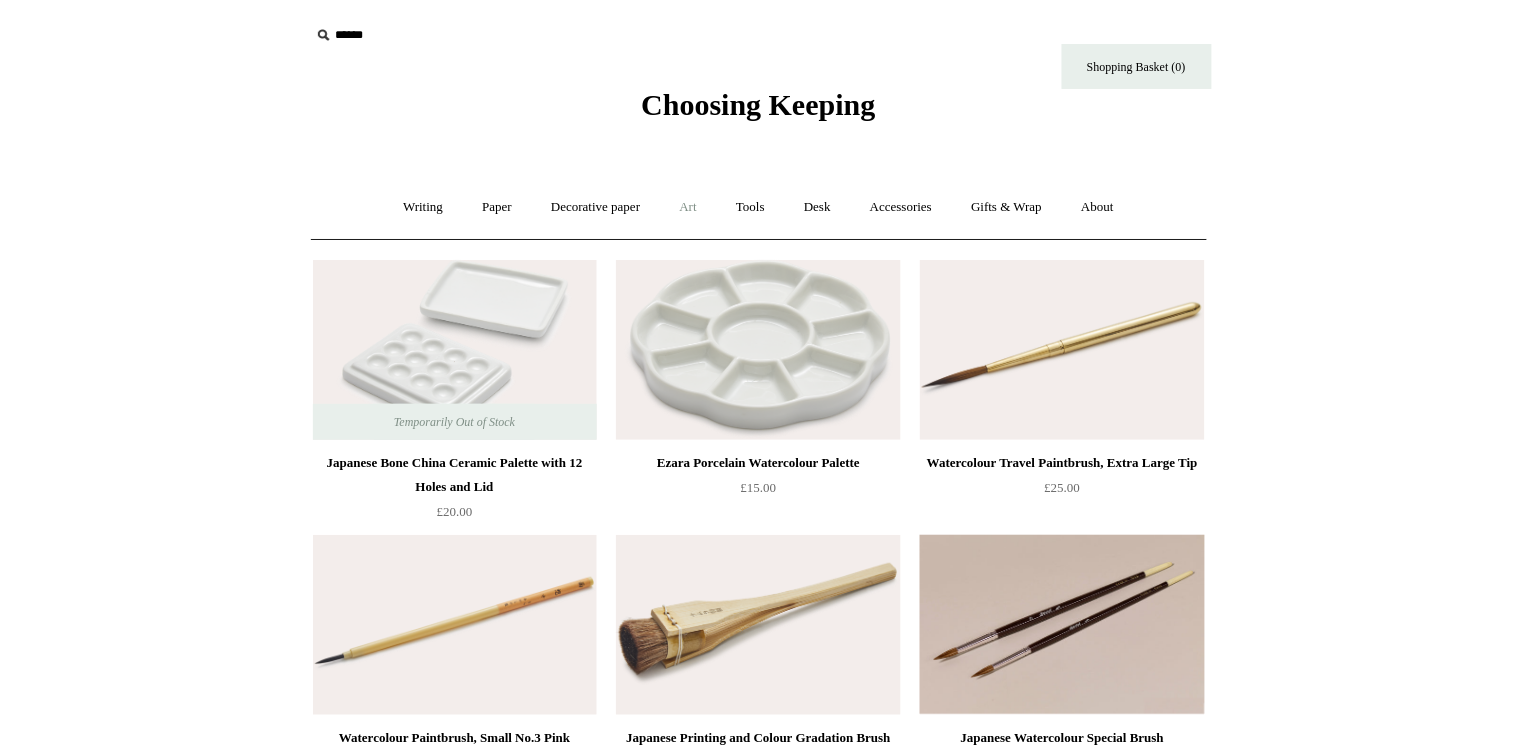 click on "Art +" at bounding box center (688, 207) 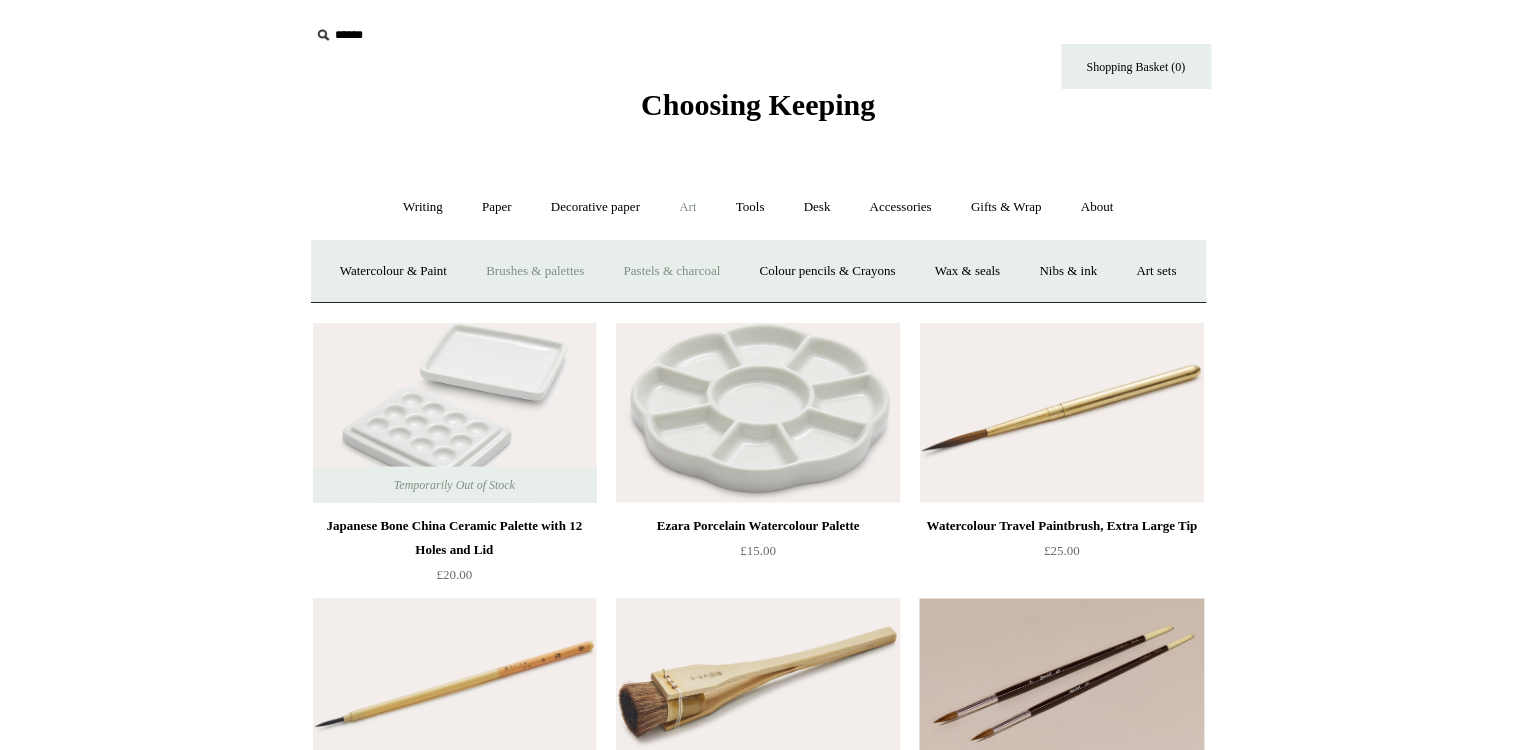 click on "Pastels & charcoal" at bounding box center [672, 271] 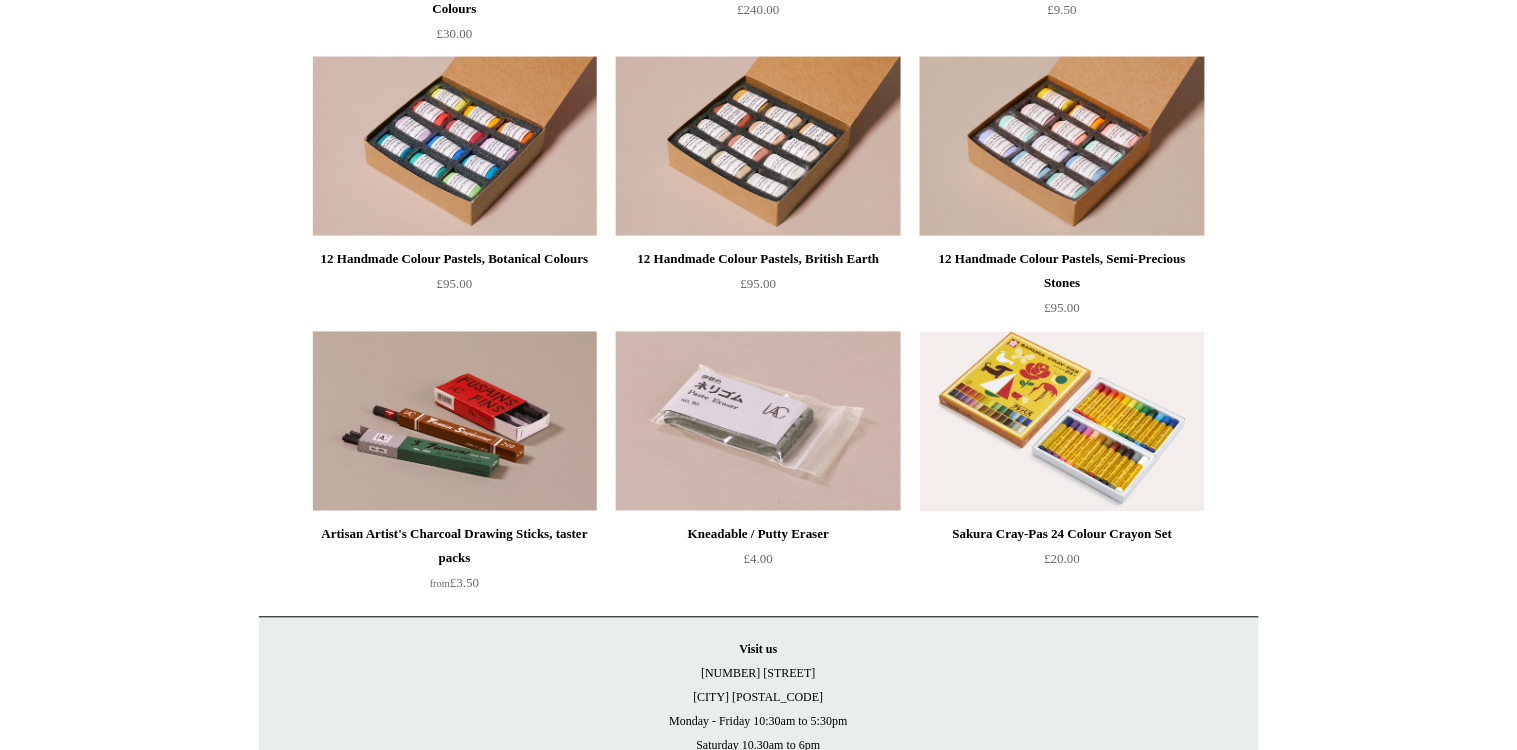 scroll, scrollTop: 0, scrollLeft: 0, axis: both 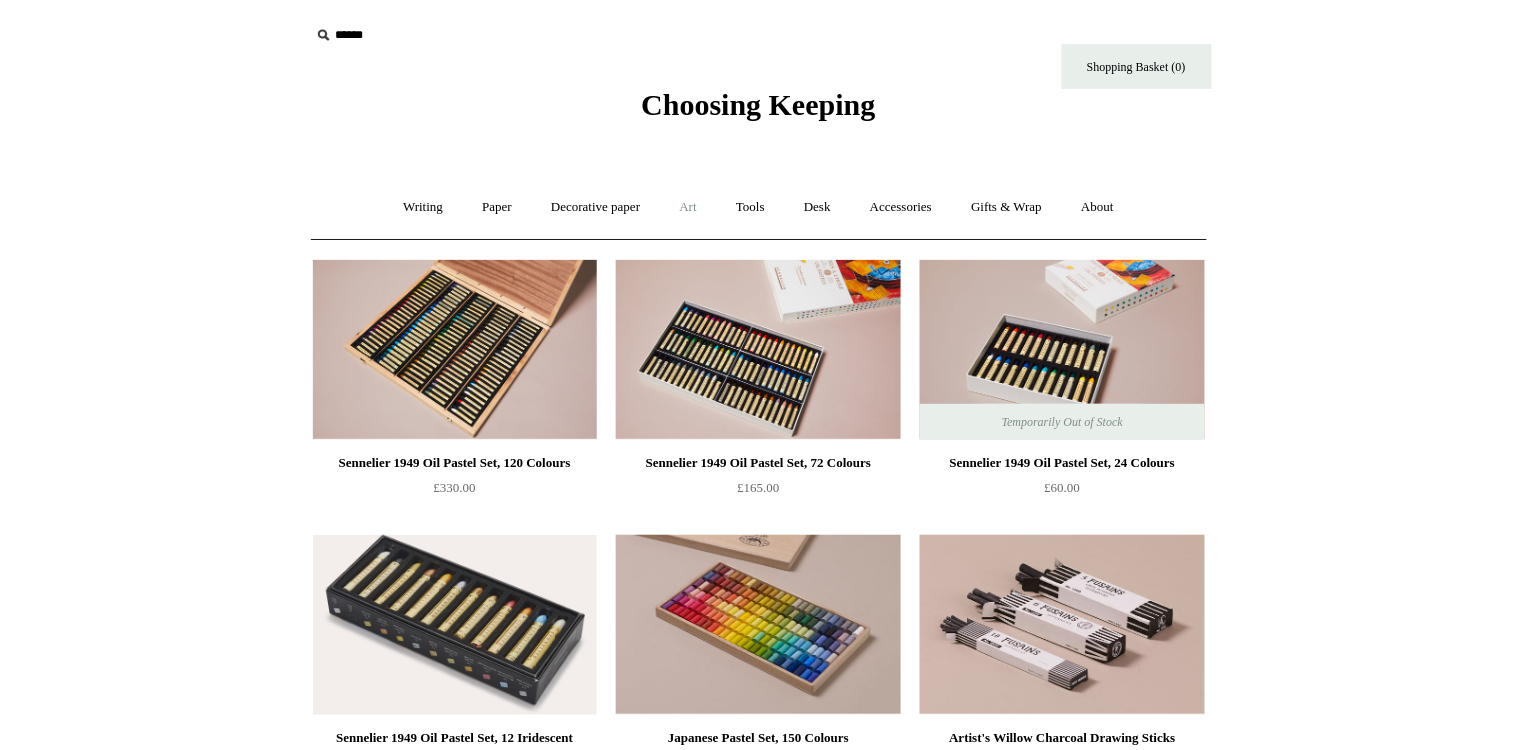 click on "Art +" at bounding box center [688, 207] 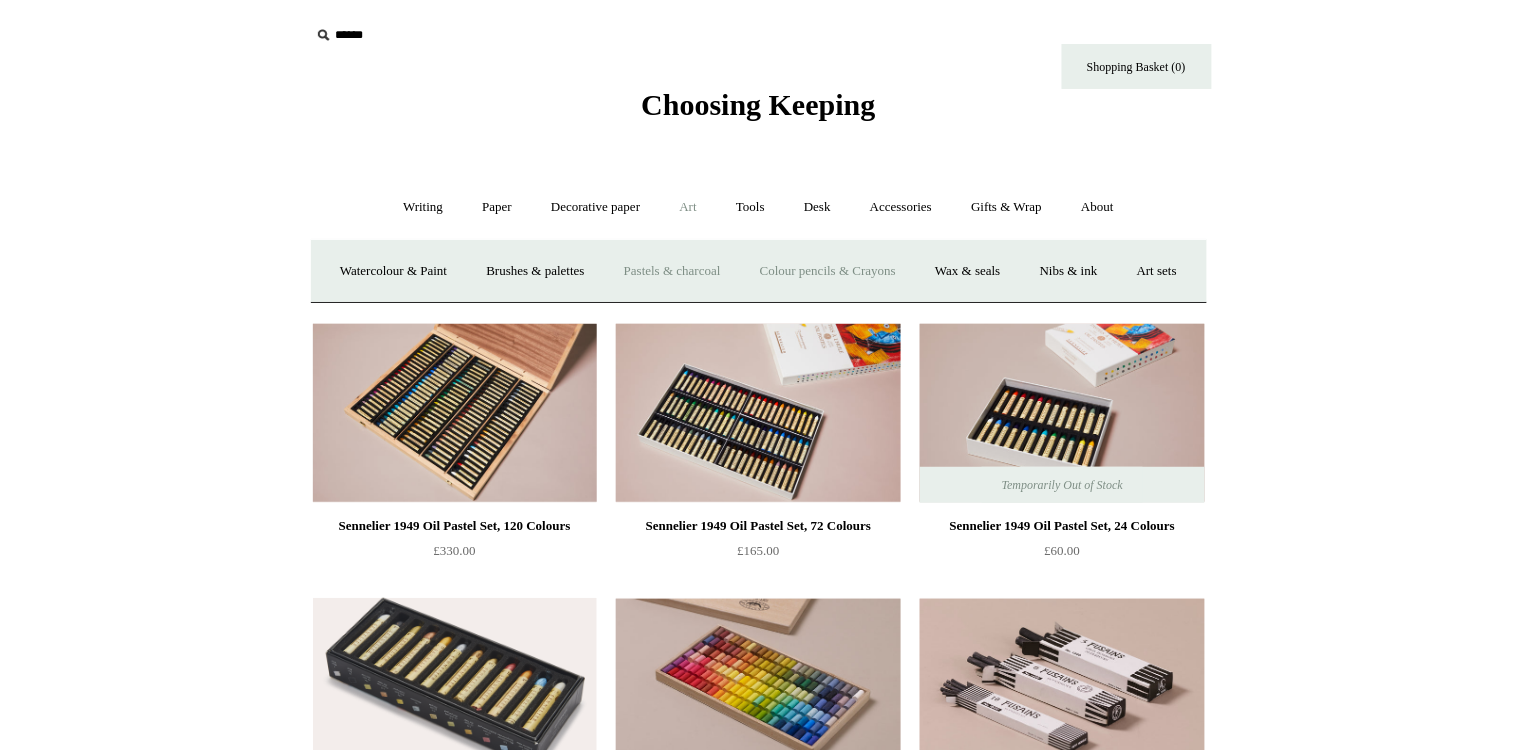 click on "Colour pencils & Crayons" at bounding box center (828, 271) 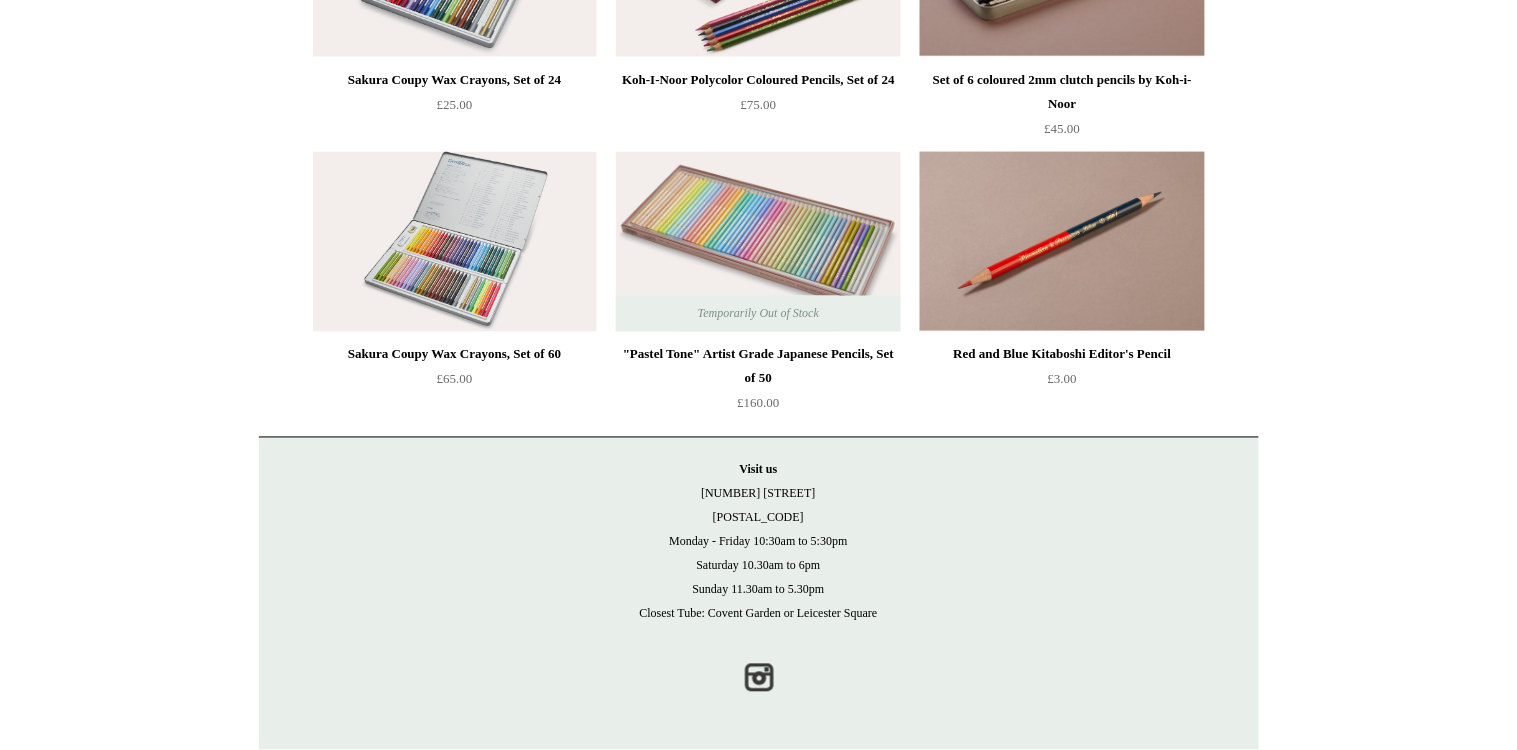 scroll, scrollTop: 0, scrollLeft: 0, axis: both 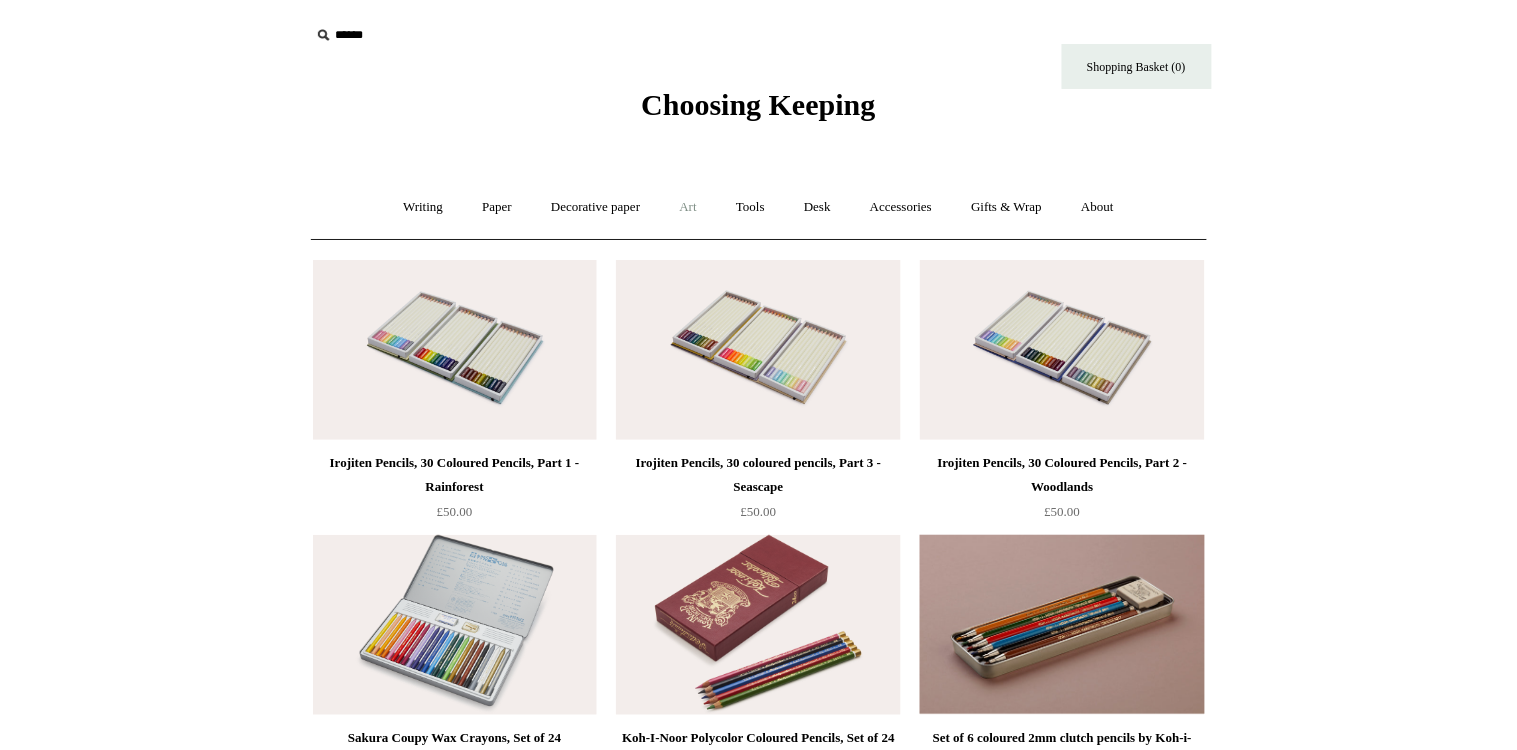 click on "Art +" at bounding box center (688, 207) 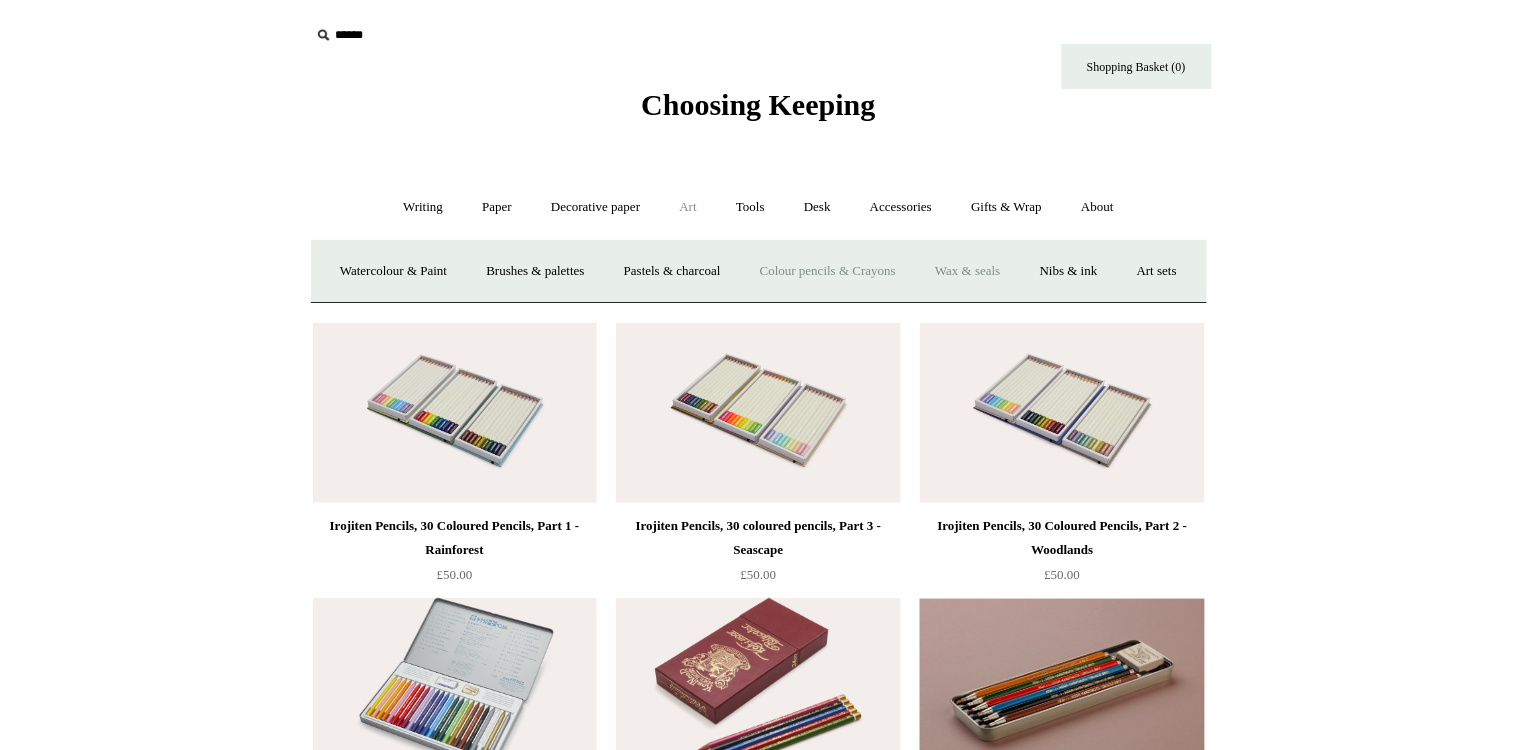 click on "Wax & seals" at bounding box center (967, 271) 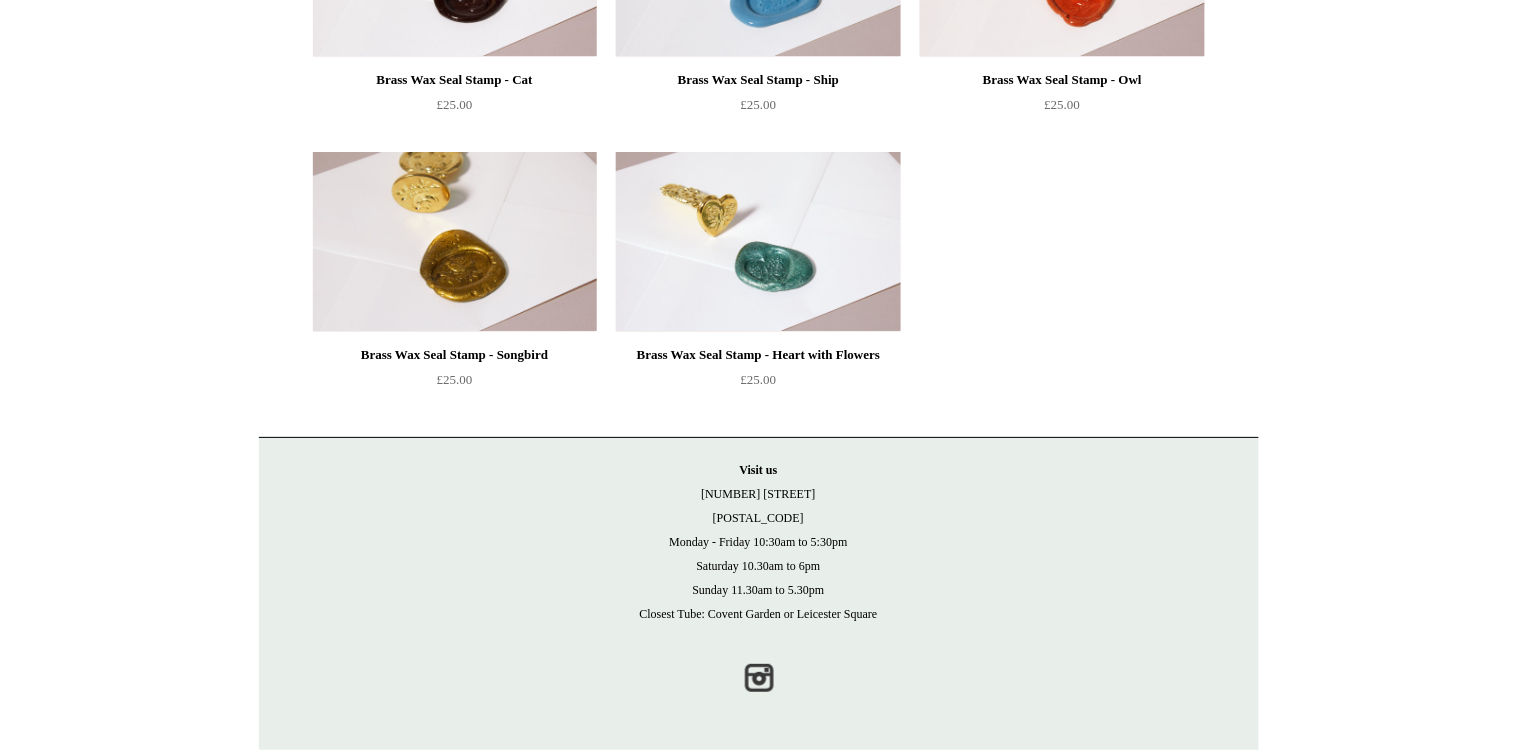 scroll, scrollTop: 0, scrollLeft: 0, axis: both 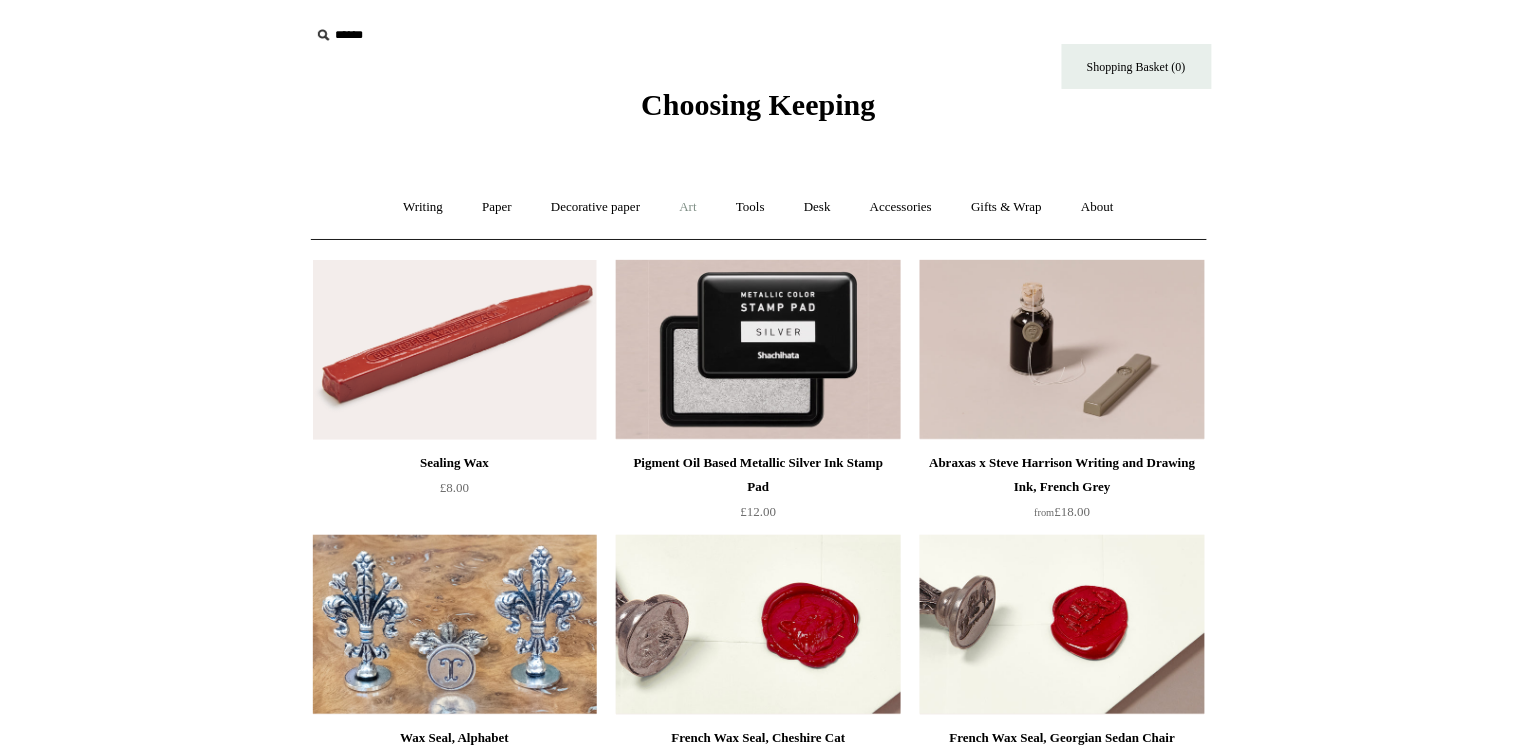 click on "Art +" at bounding box center (688, 207) 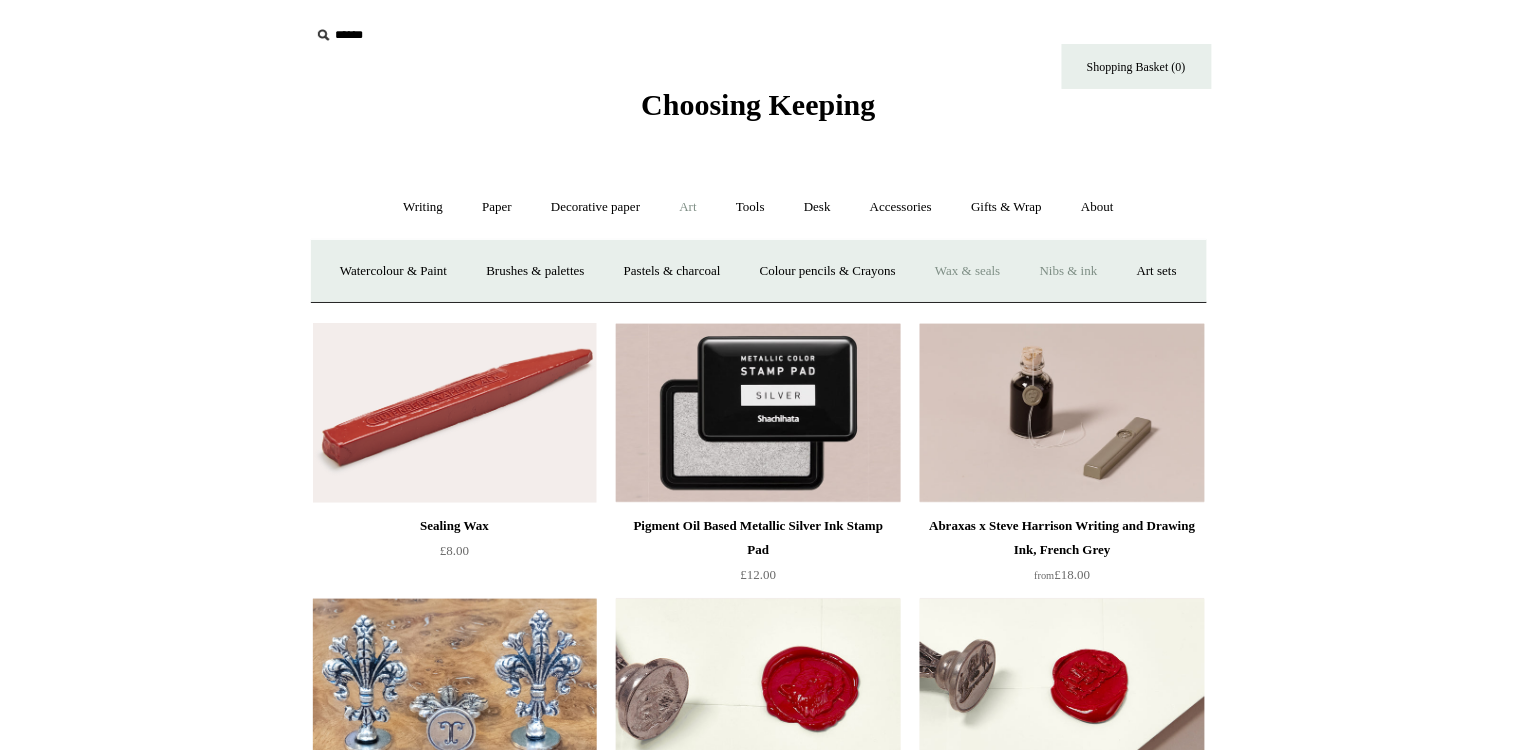 click on "Nibs & ink" at bounding box center [1069, 271] 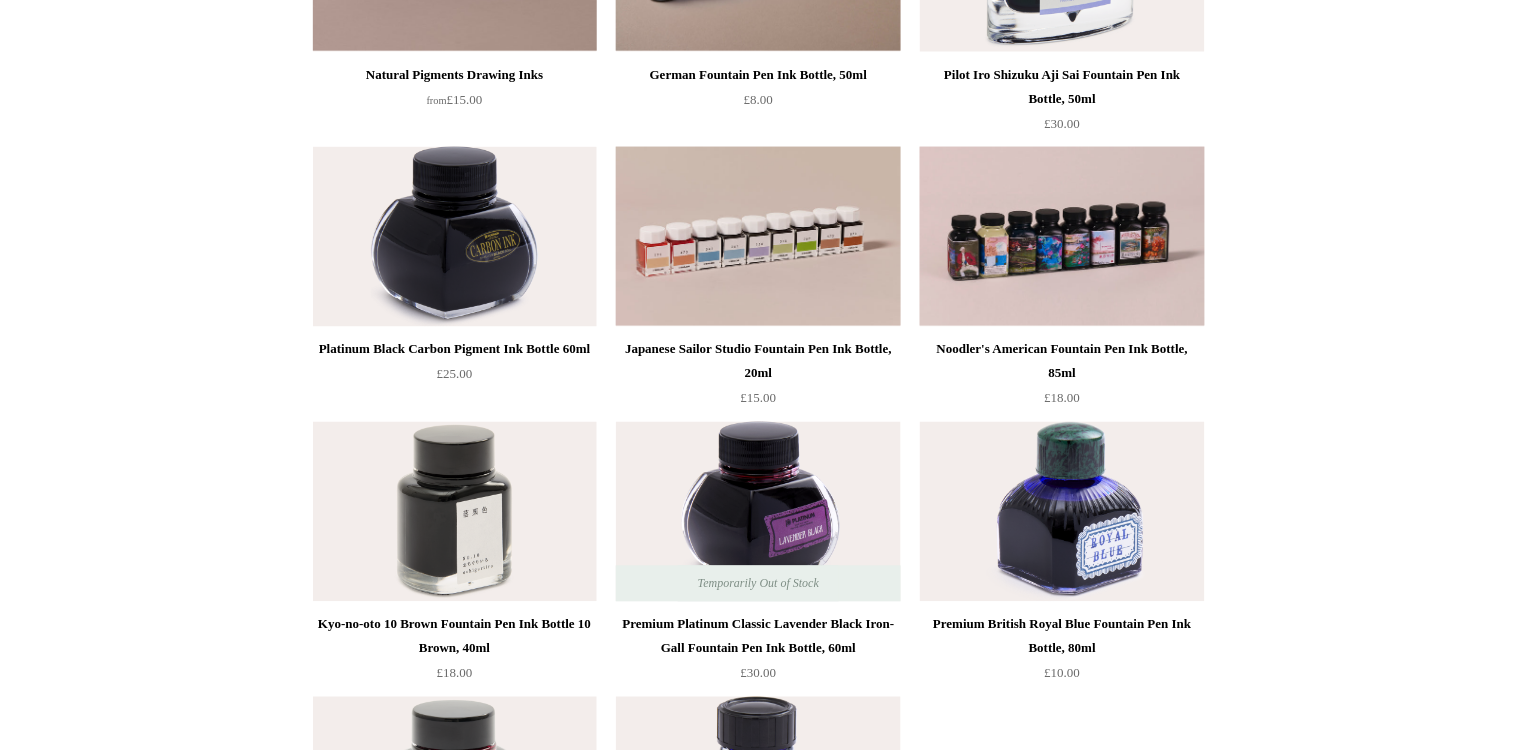 scroll, scrollTop: 0, scrollLeft: 0, axis: both 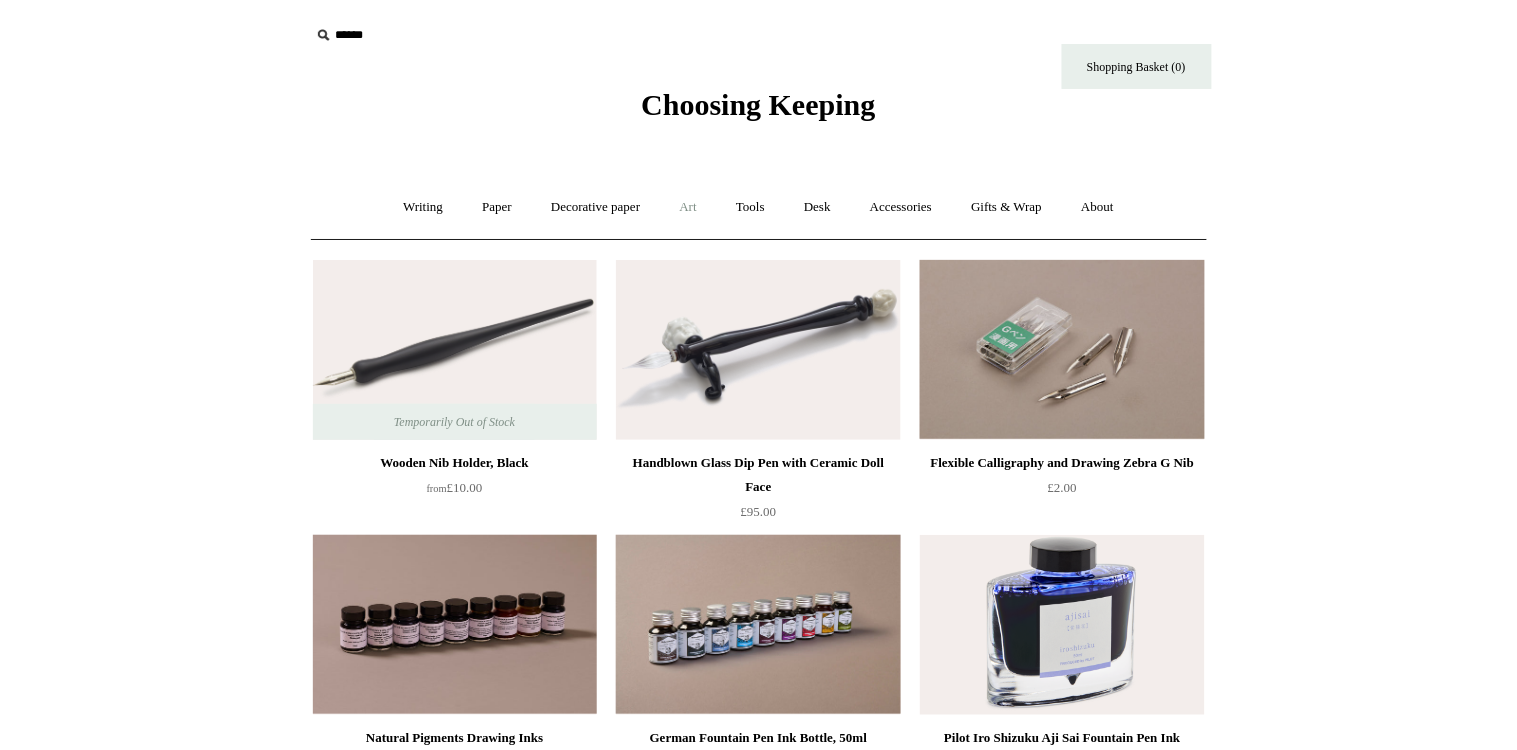 click on "Art +" at bounding box center [688, 207] 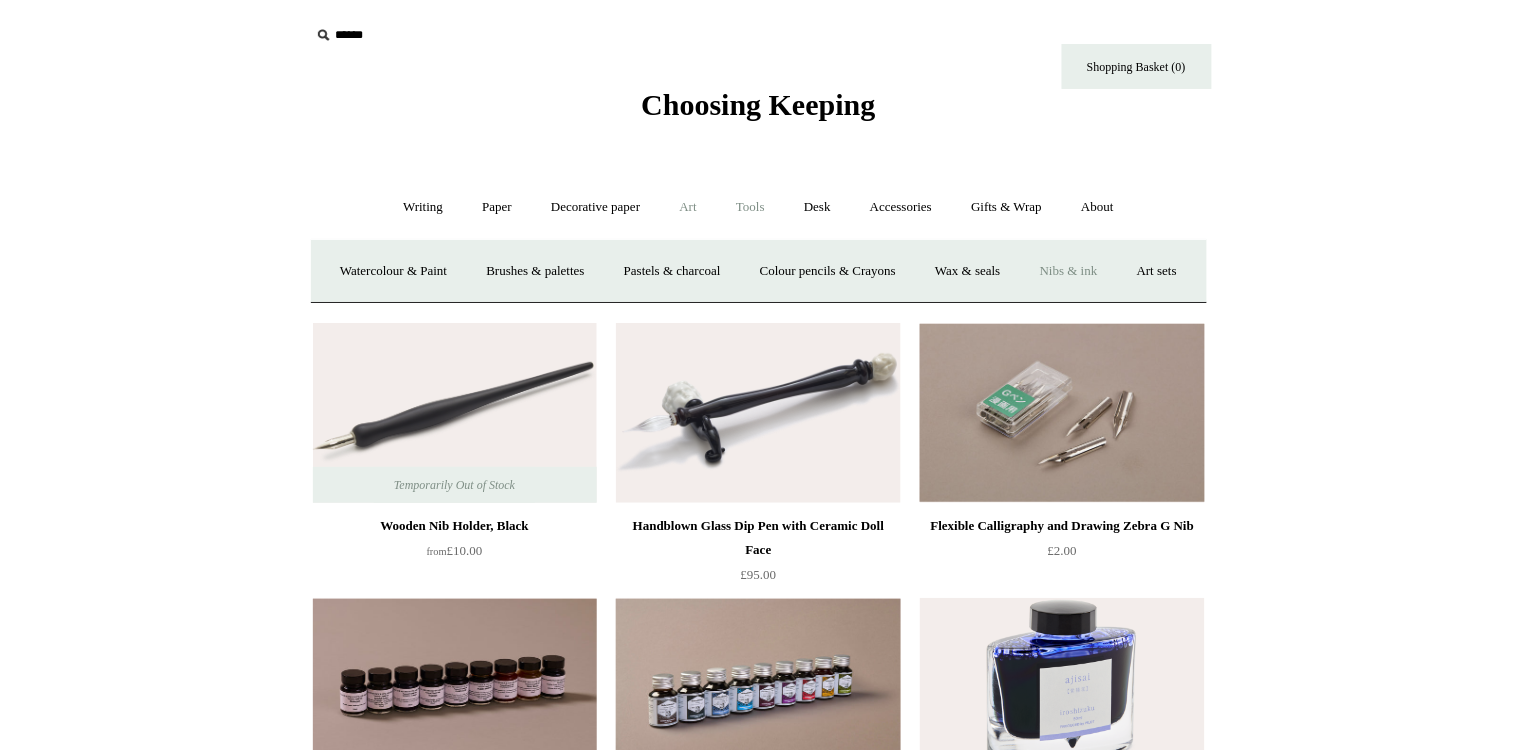 click on "Tools +" at bounding box center [750, 207] 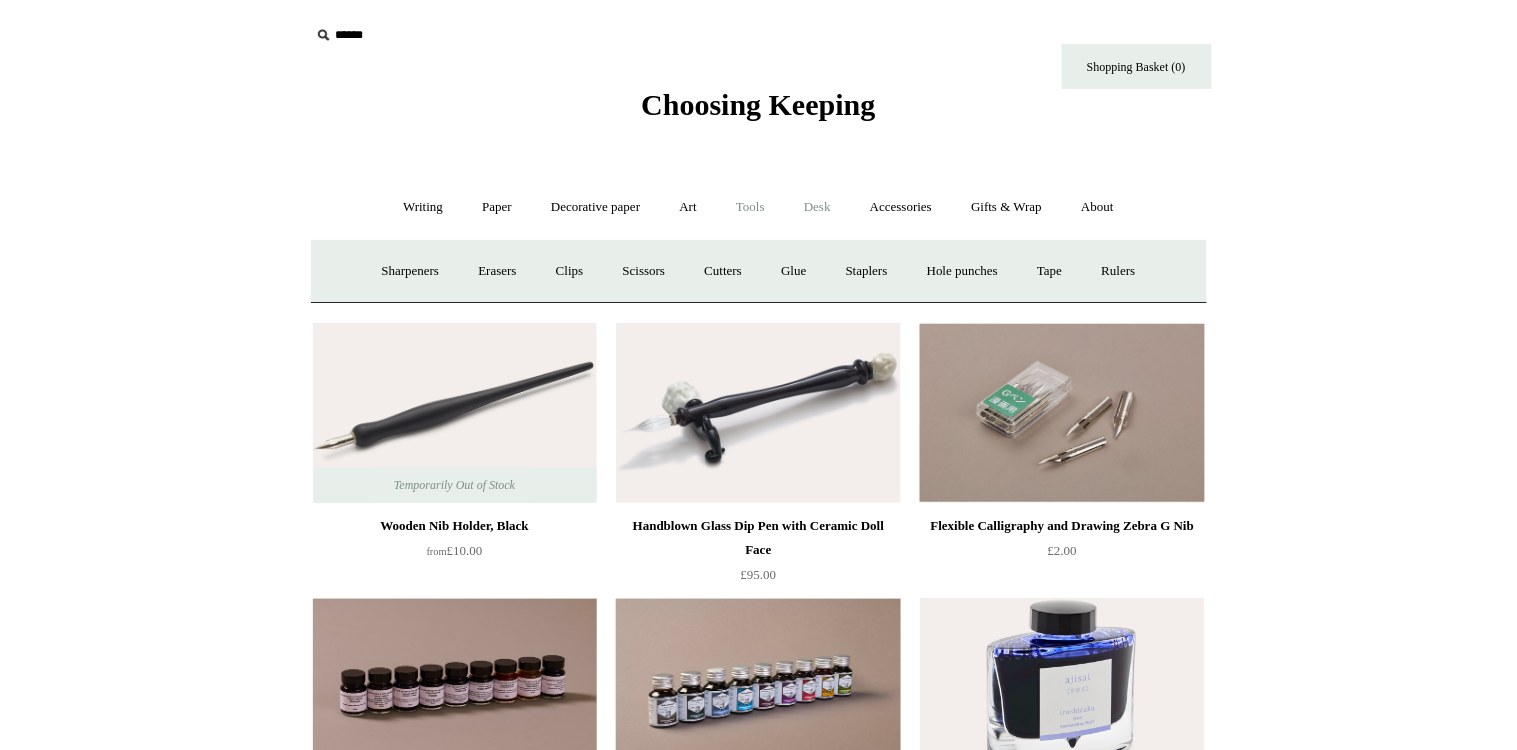 click on "Desk +" at bounding box center [817, 207] 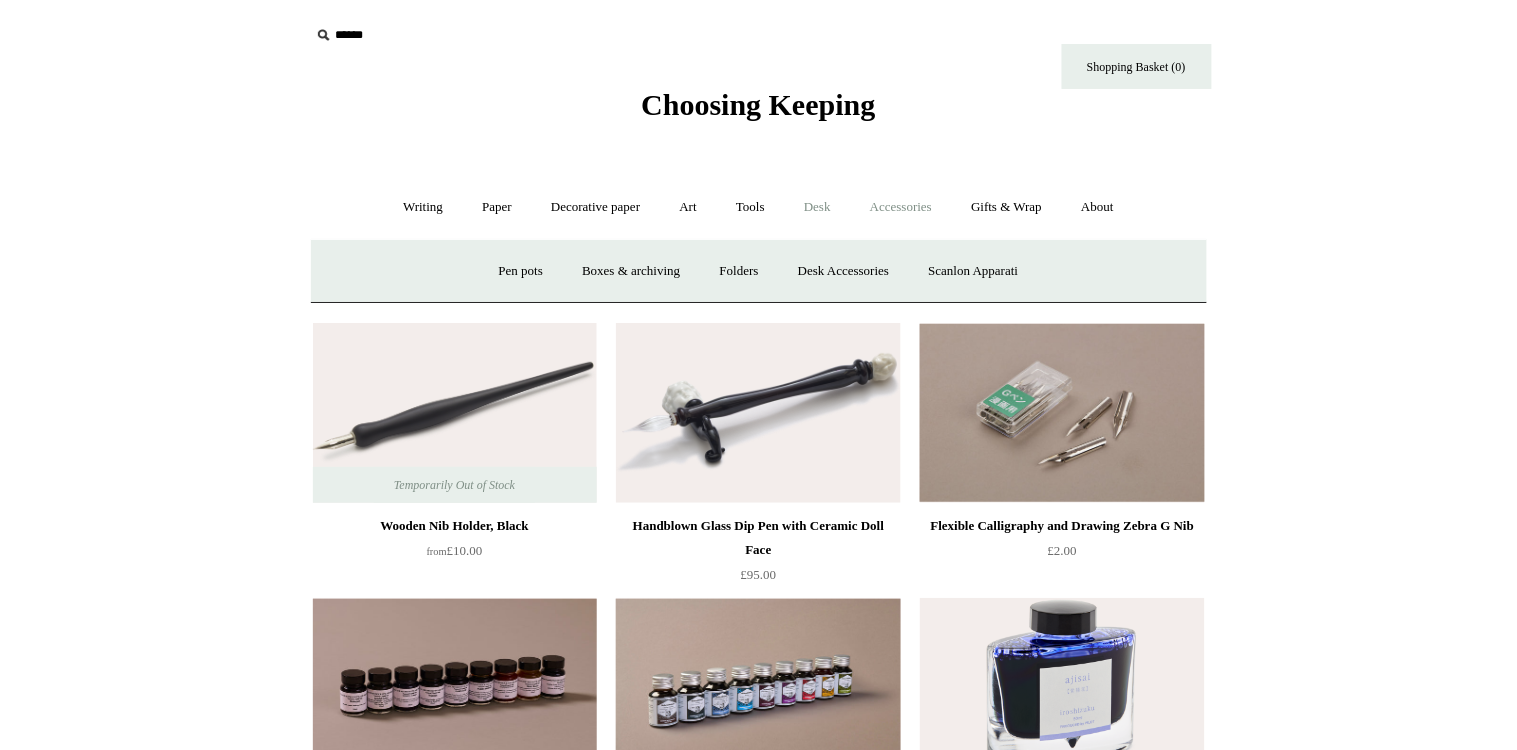 click on "Accessories +" at bounding box center [901, 207] 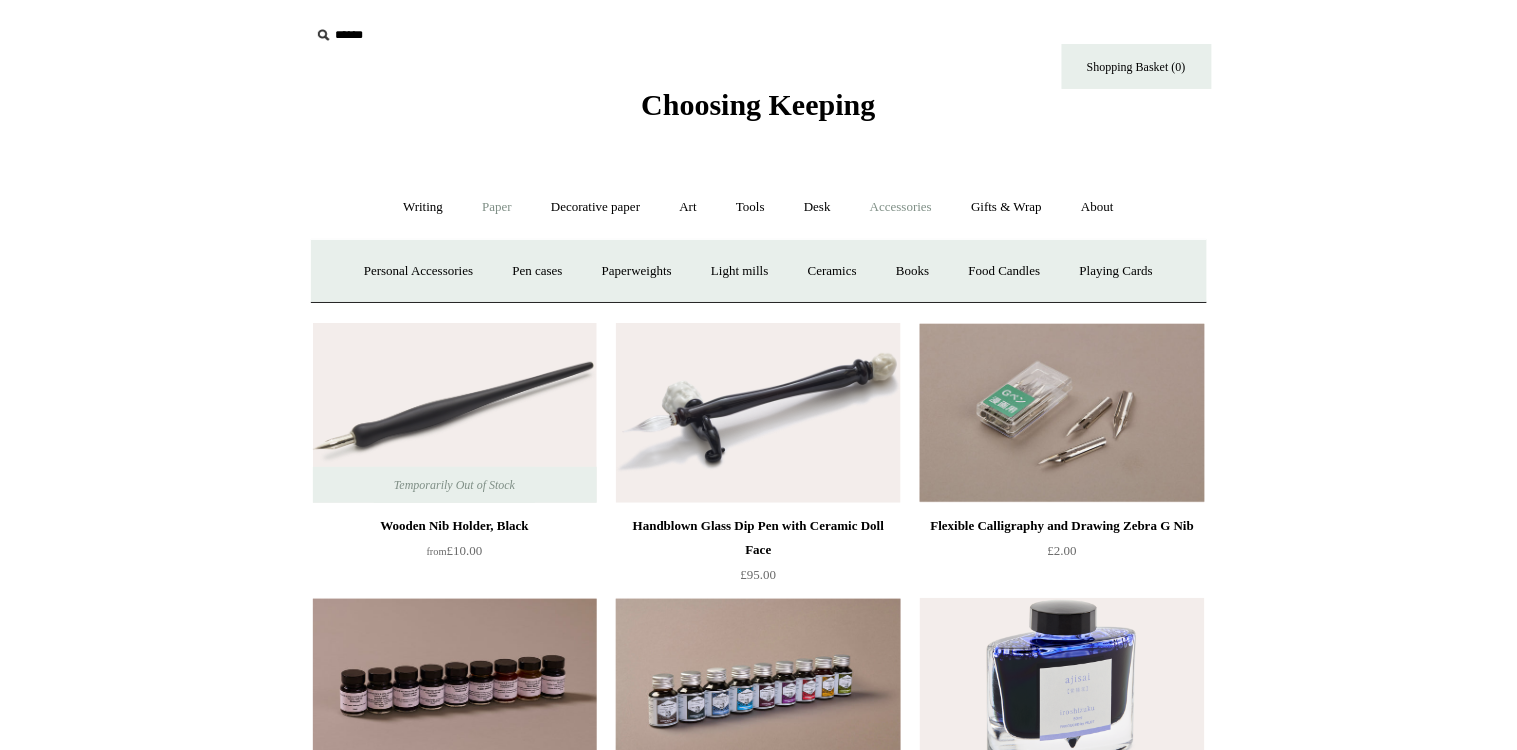 click on "Paper +" at bounding box center (497, 207) 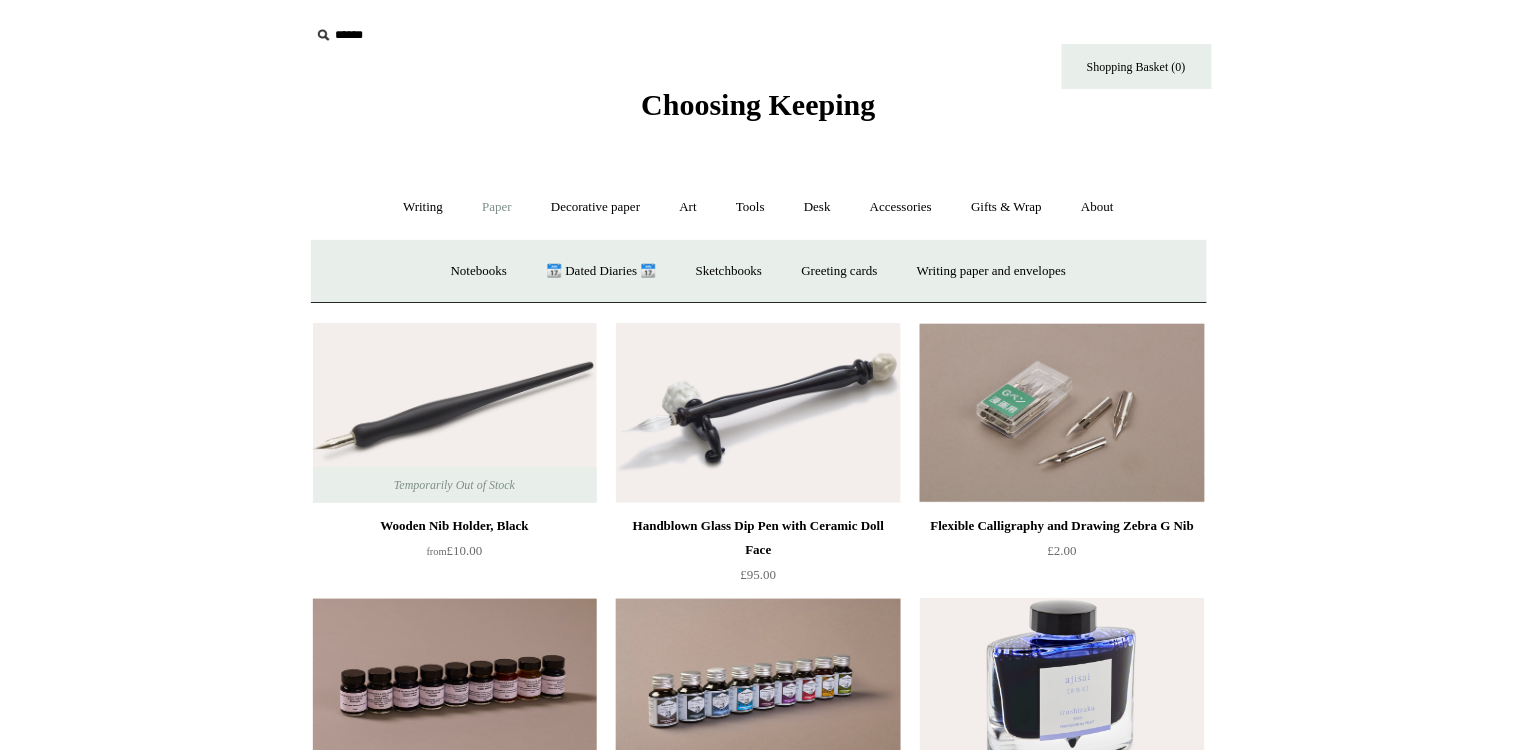 click on "Notebooks +
All
CK composition ledgers
Plain
Ruled
Gridded & Dotted
Fountain pen friendly
📆 Dated Diaries 📆
Sketchbooks +
All
Watercolour
+" at bounding box center [759, 271] 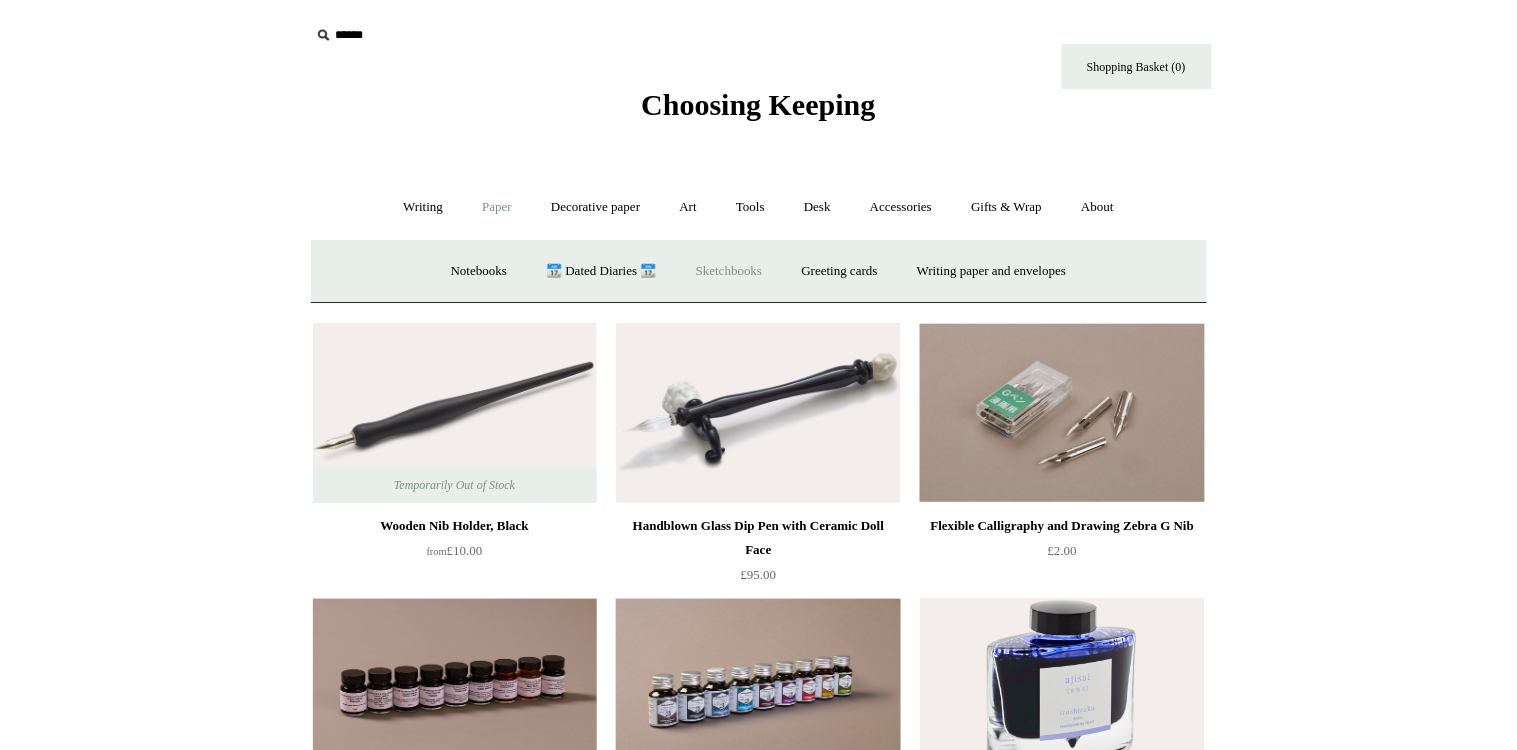 click on "Sketchbooks +" at bounding box center [729, 271] 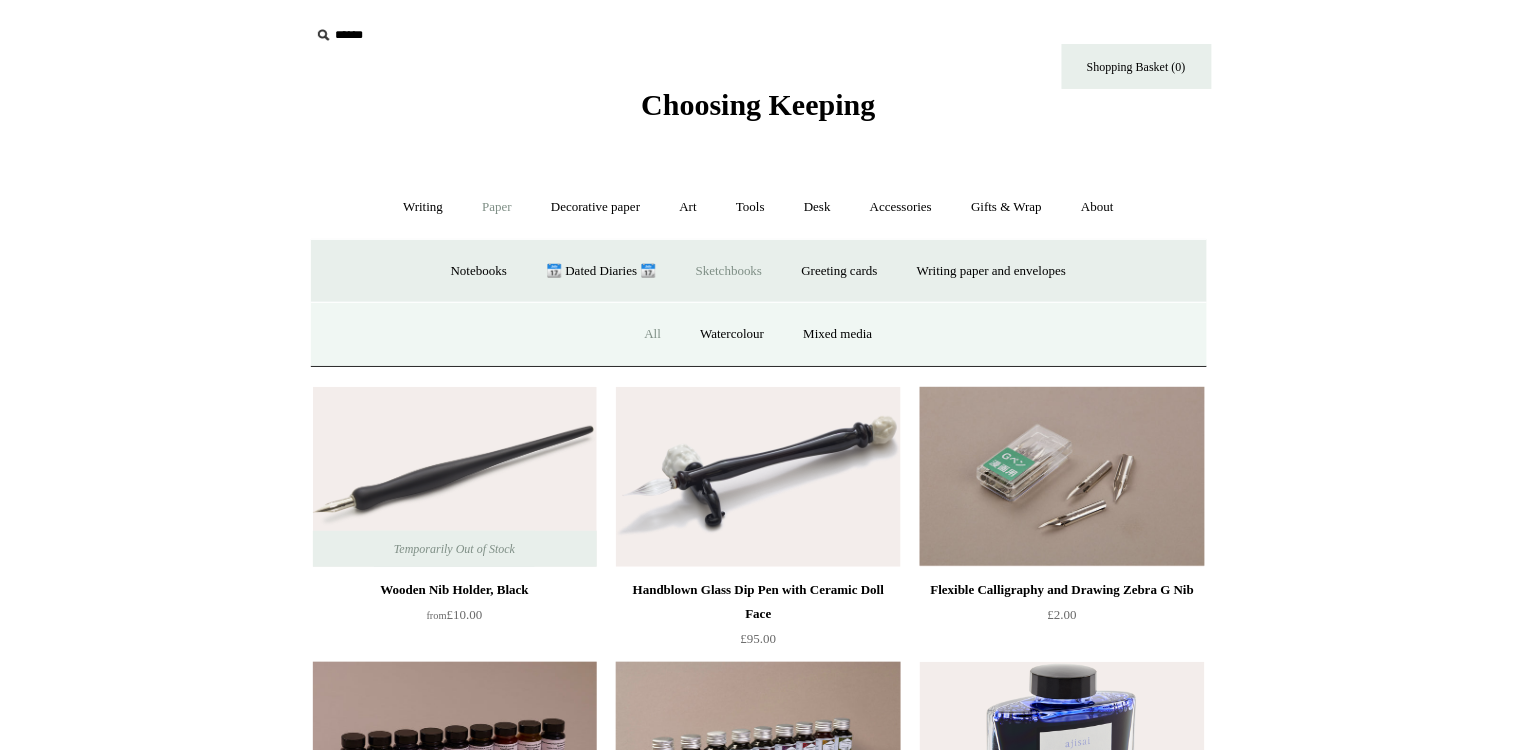 click on "All" at bounding box center [652, 334] 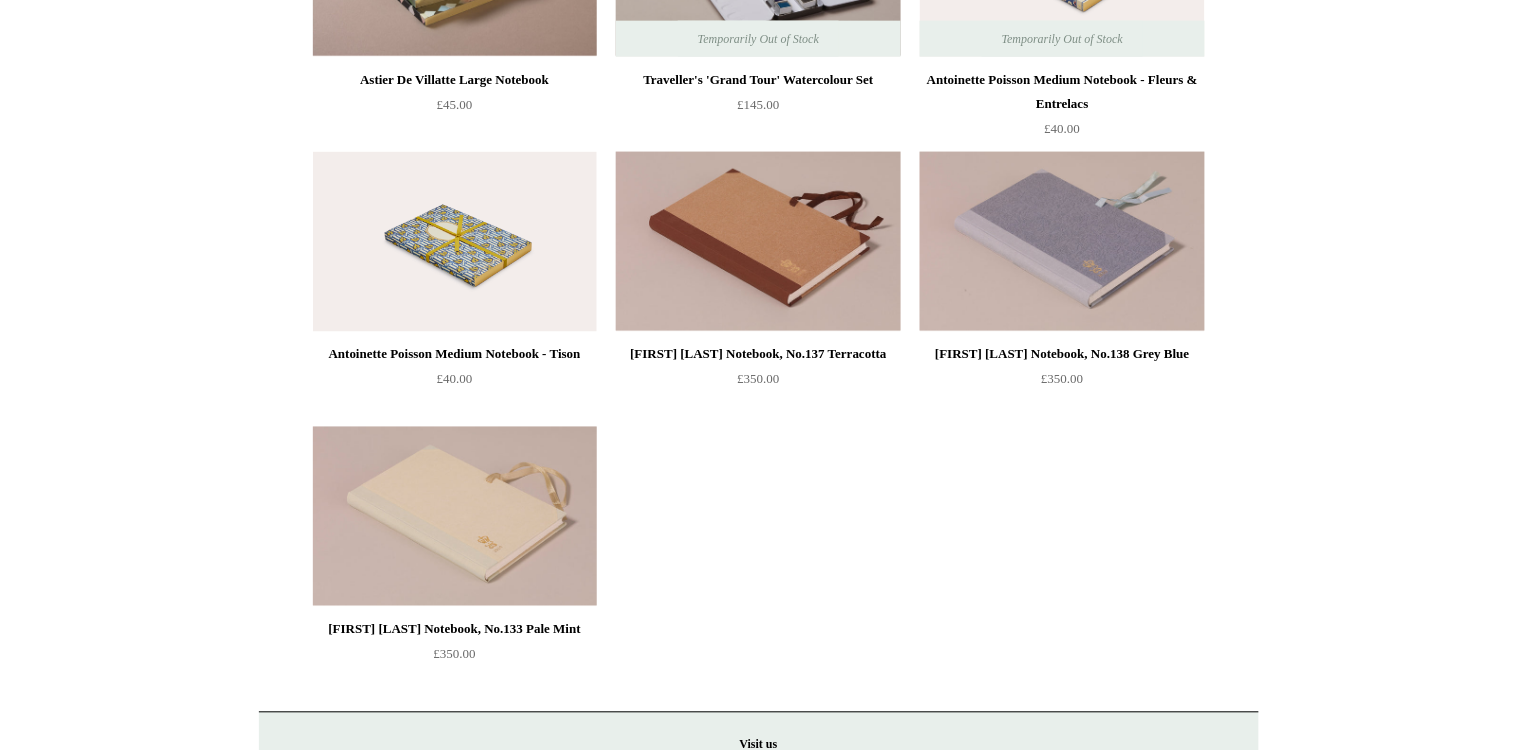 scroll, scrollTop: 0, scrollLeft: 0, axis: both 